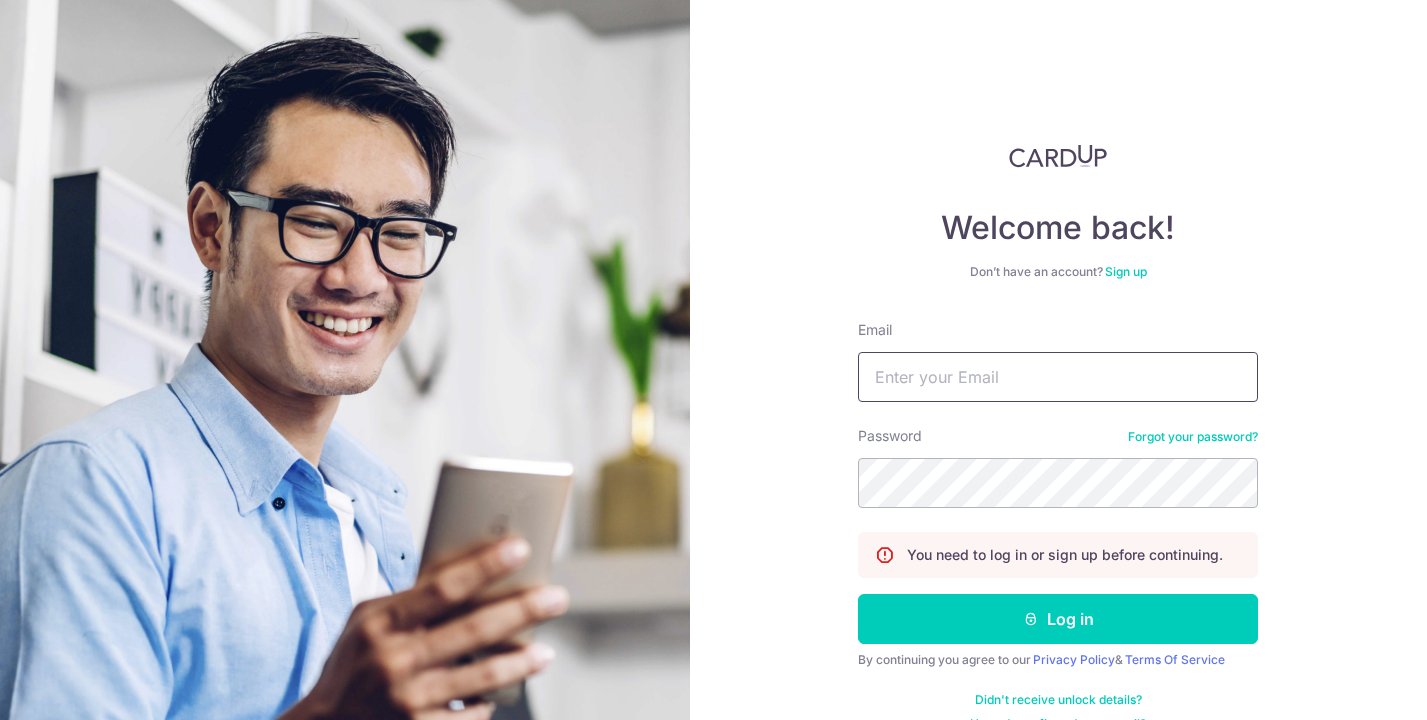 scroll, scrollTop: 0, scrollLeft: 0, axis: both 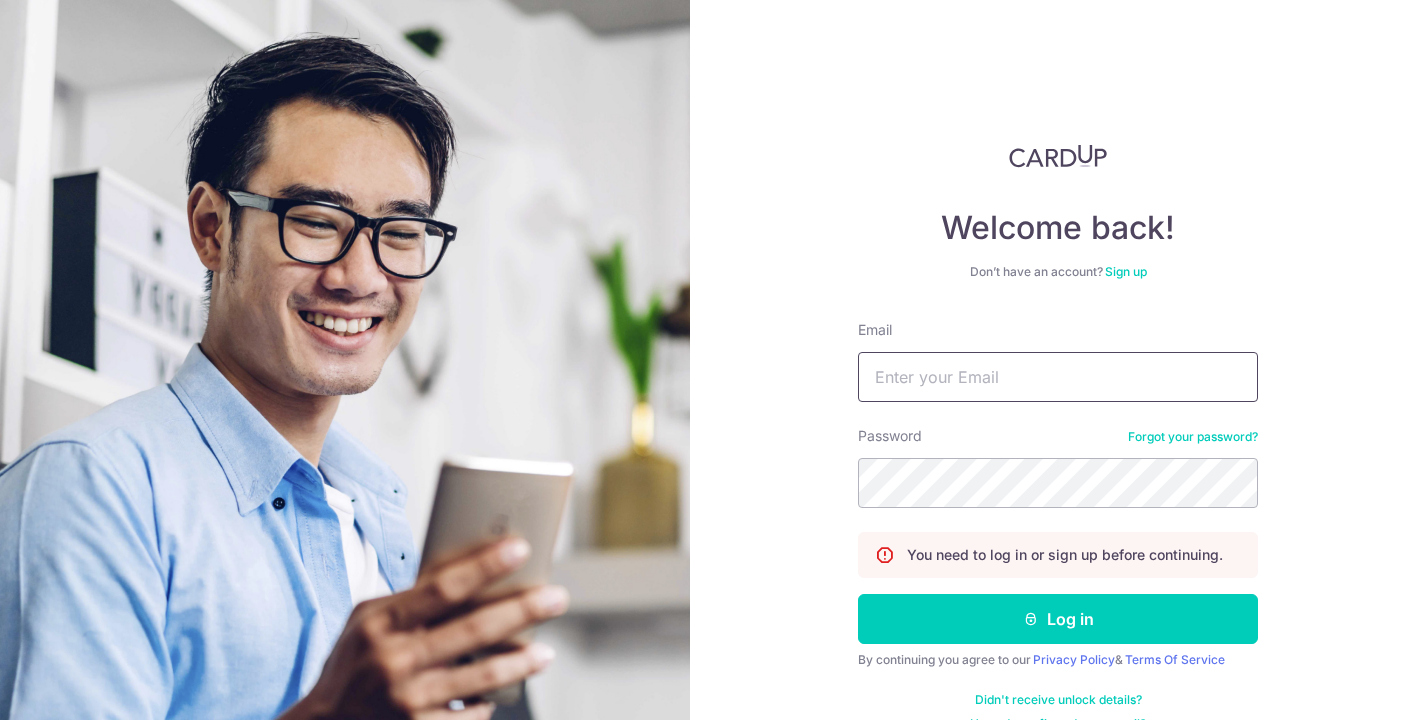 type on "Jeremy.tang@spectrumpsychology.sg" 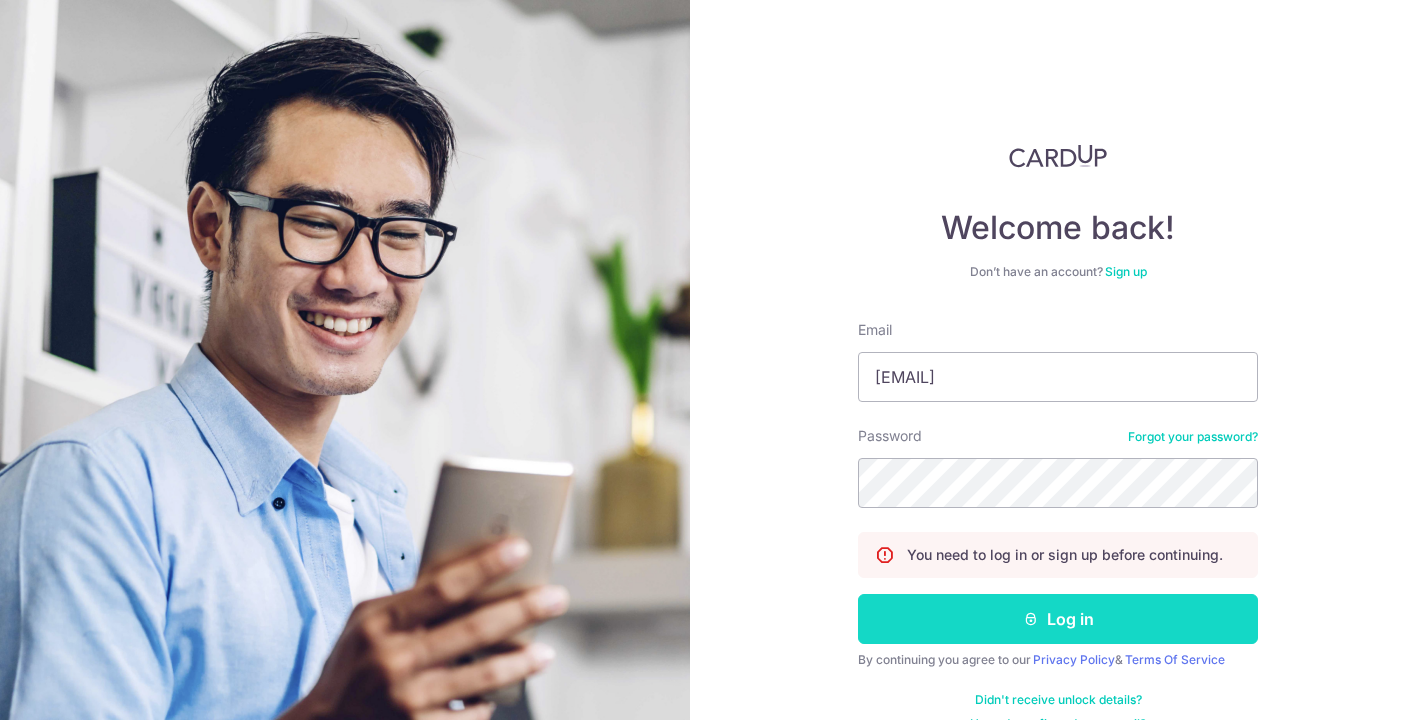 click at bounding box center (1031, 619) 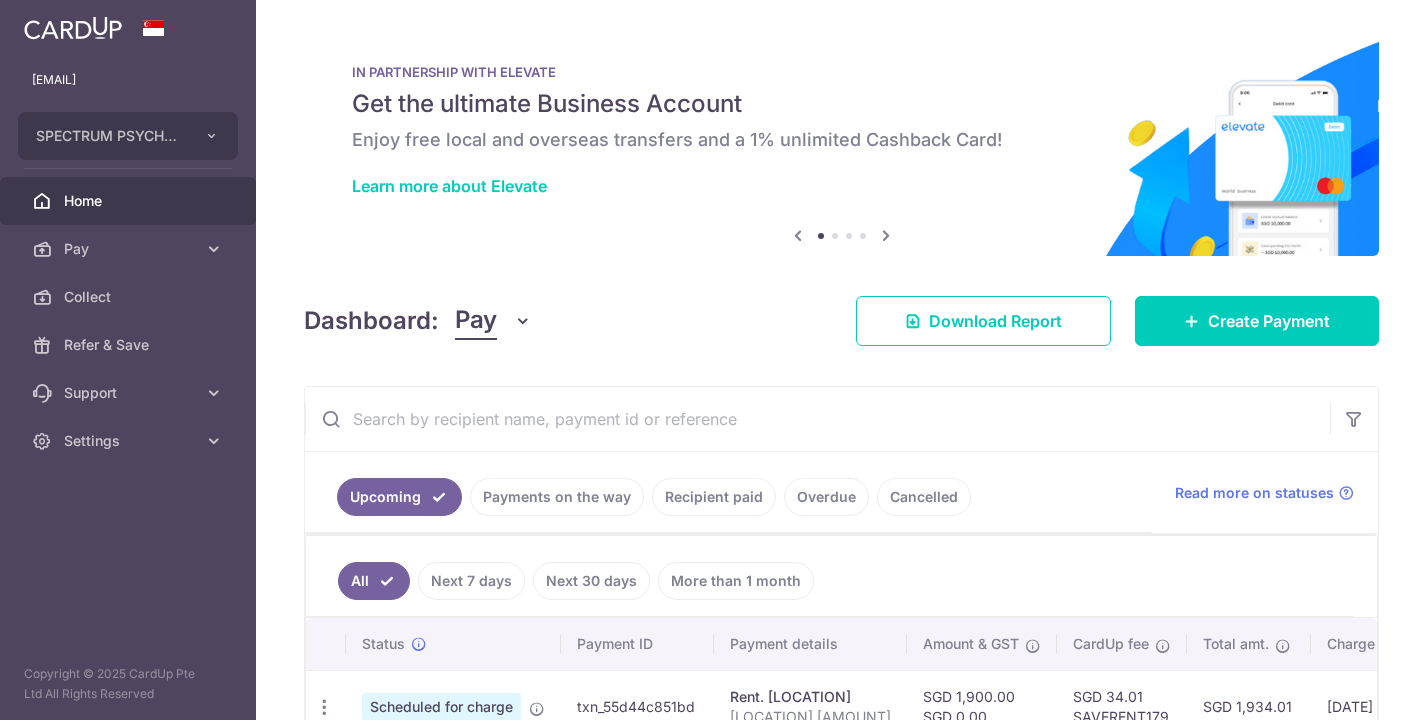 scroll, scrollTop: 0, scrollLeft: 0, axis: both 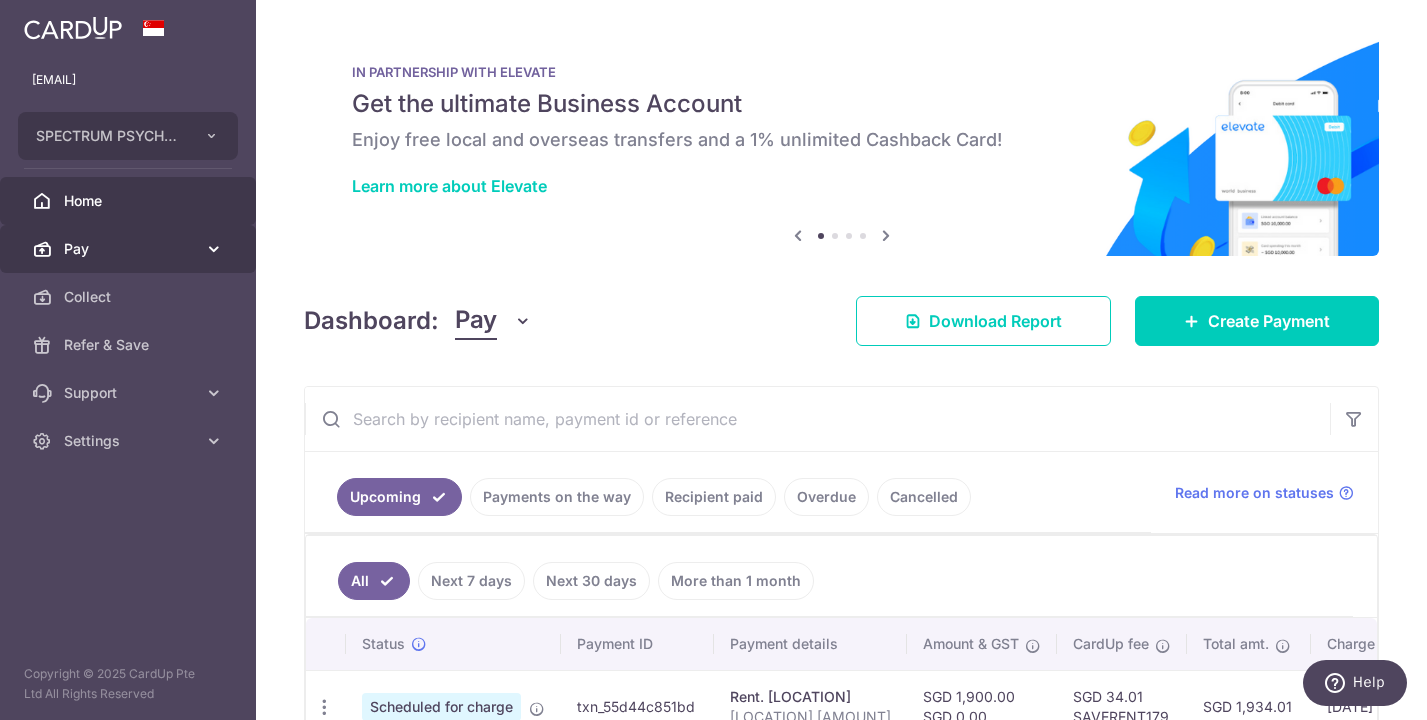 click on "Pay" at bounding box center (128, 249) 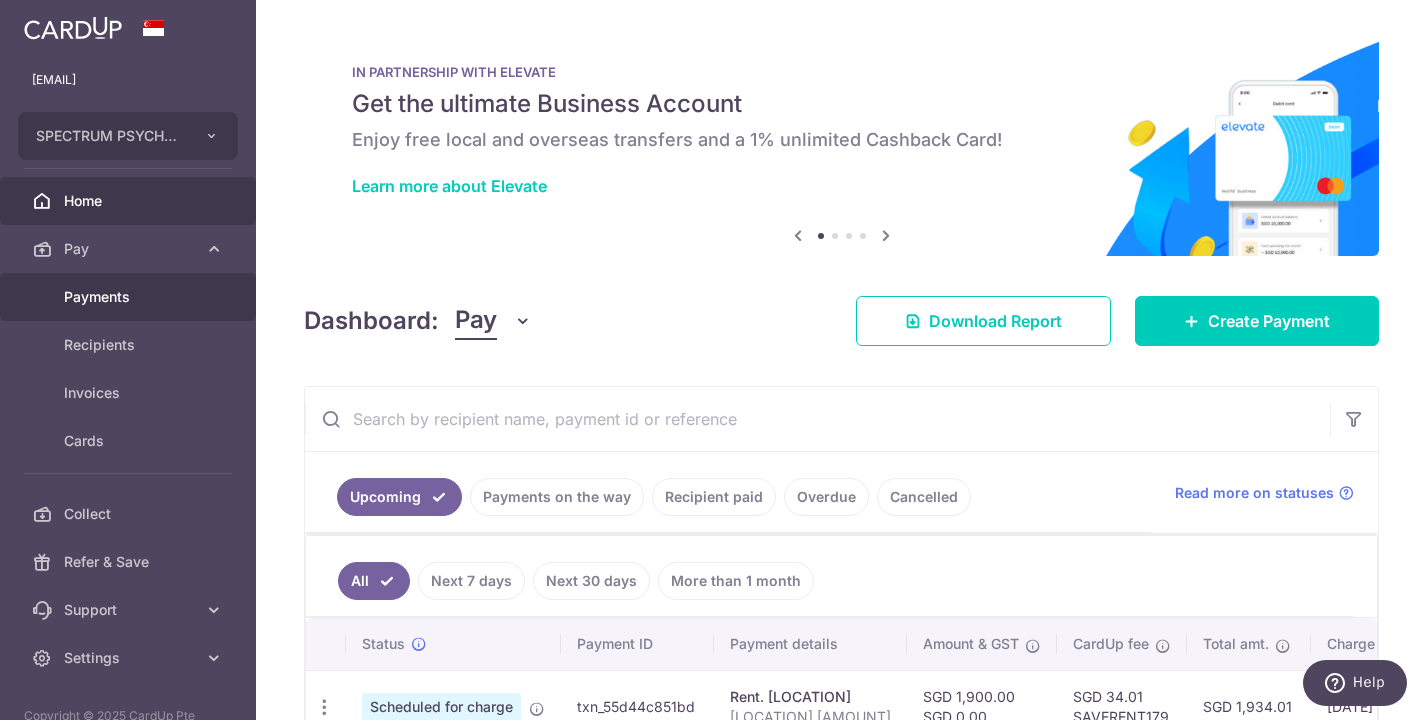 click on "Payments" at bounding box center [130, 297] 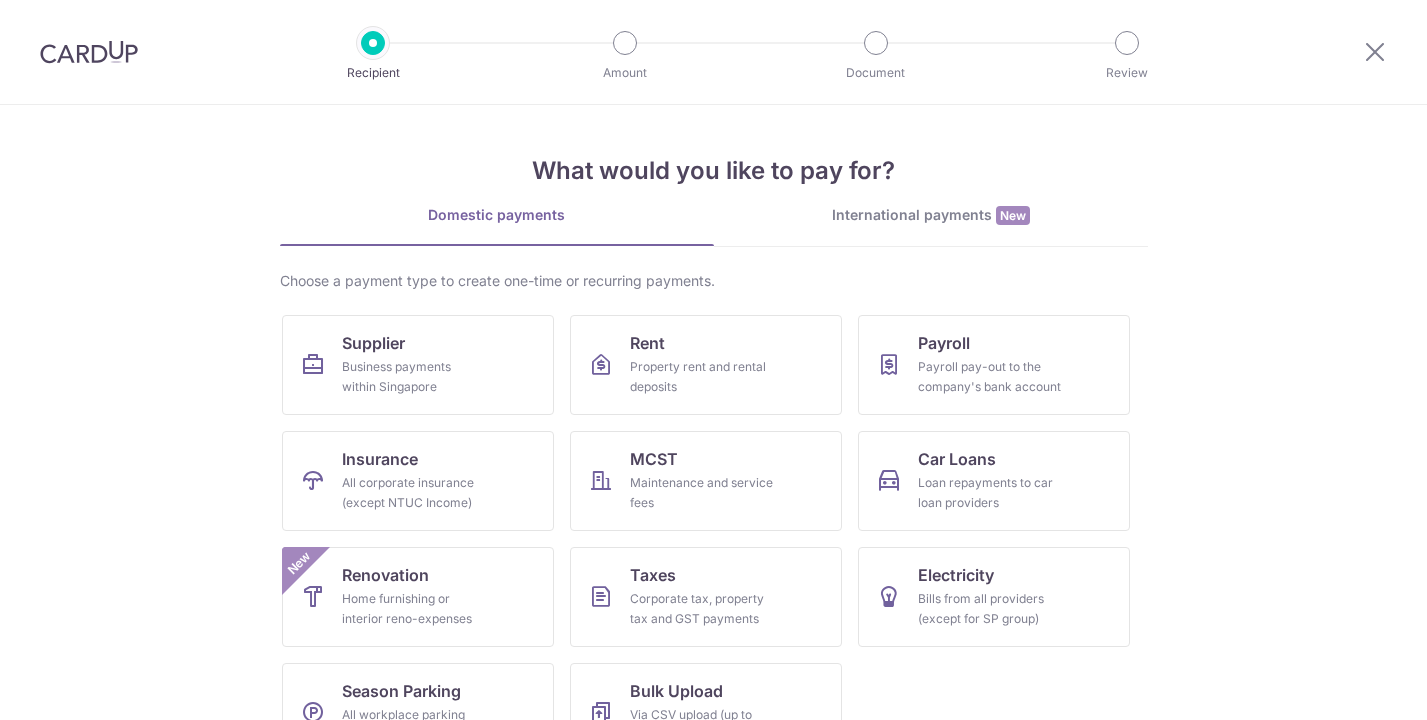 scroll, scrollTop: 0, scrollLeft: 0, axis: both 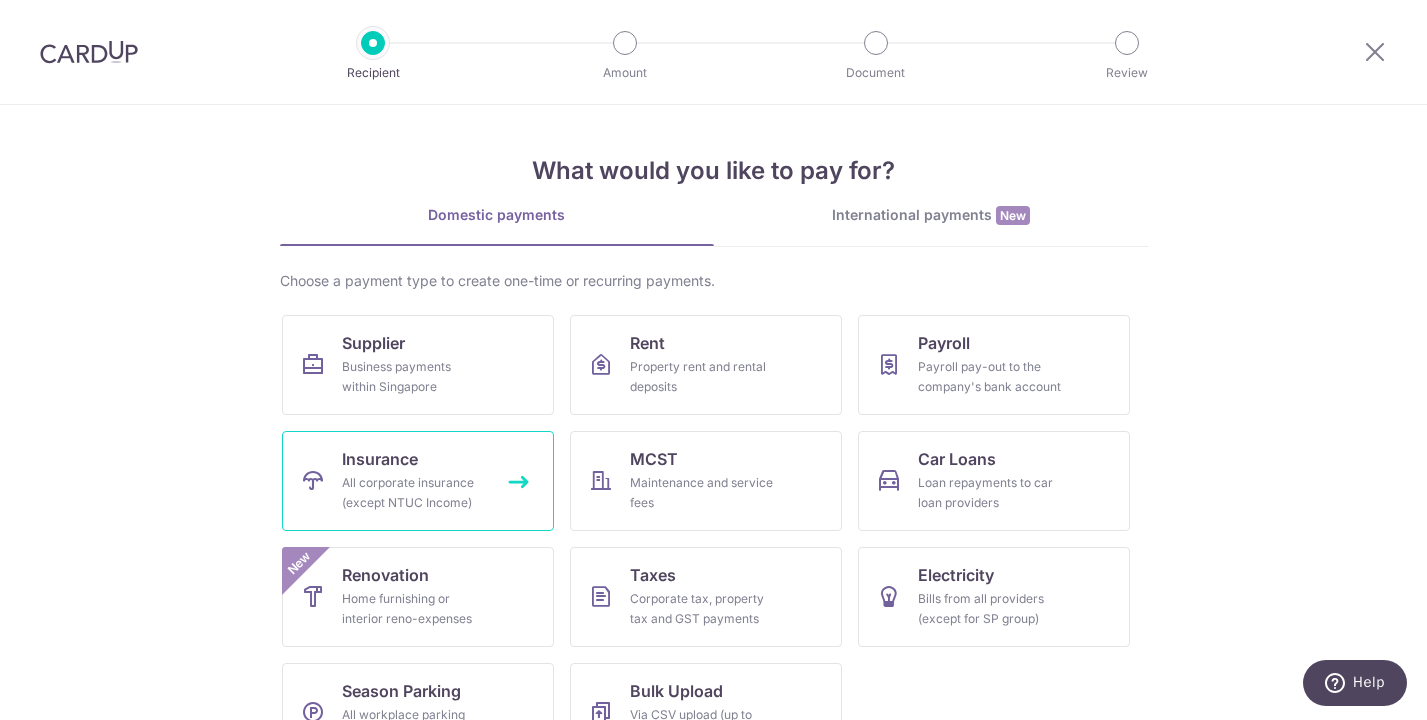 click on "Insurance All corporate insurance (except NTUC Income)" at bounding box center [418, 481] 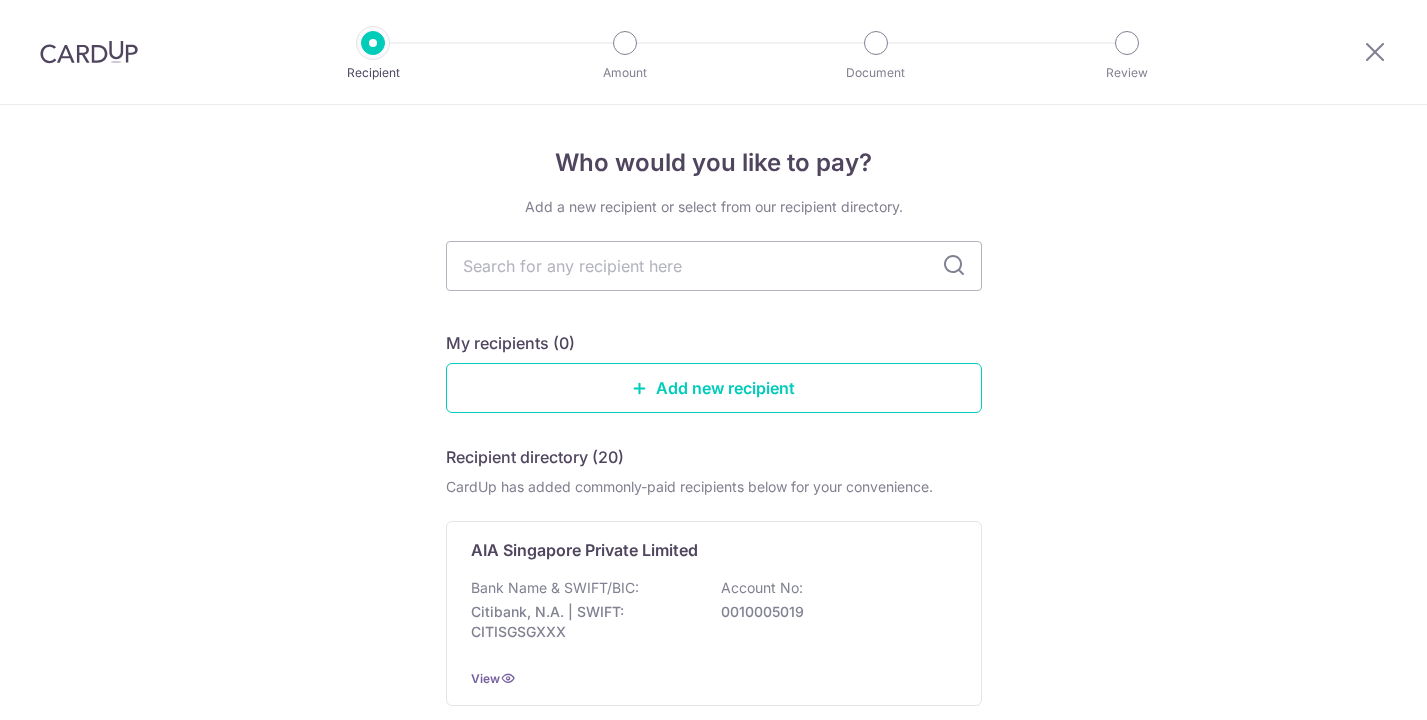 scroll, scrollTop: 0, scrollLeft: 0, axis: both 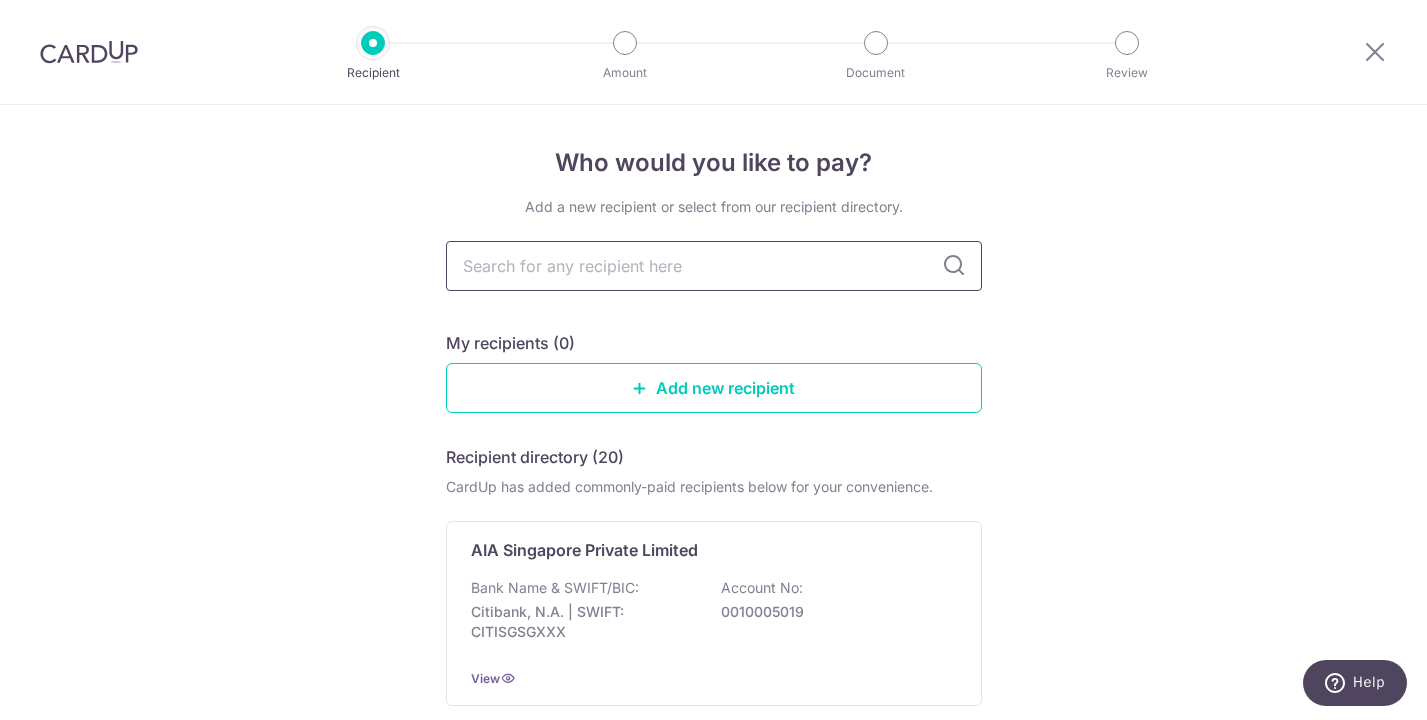 click at bounding box center [714, 266] 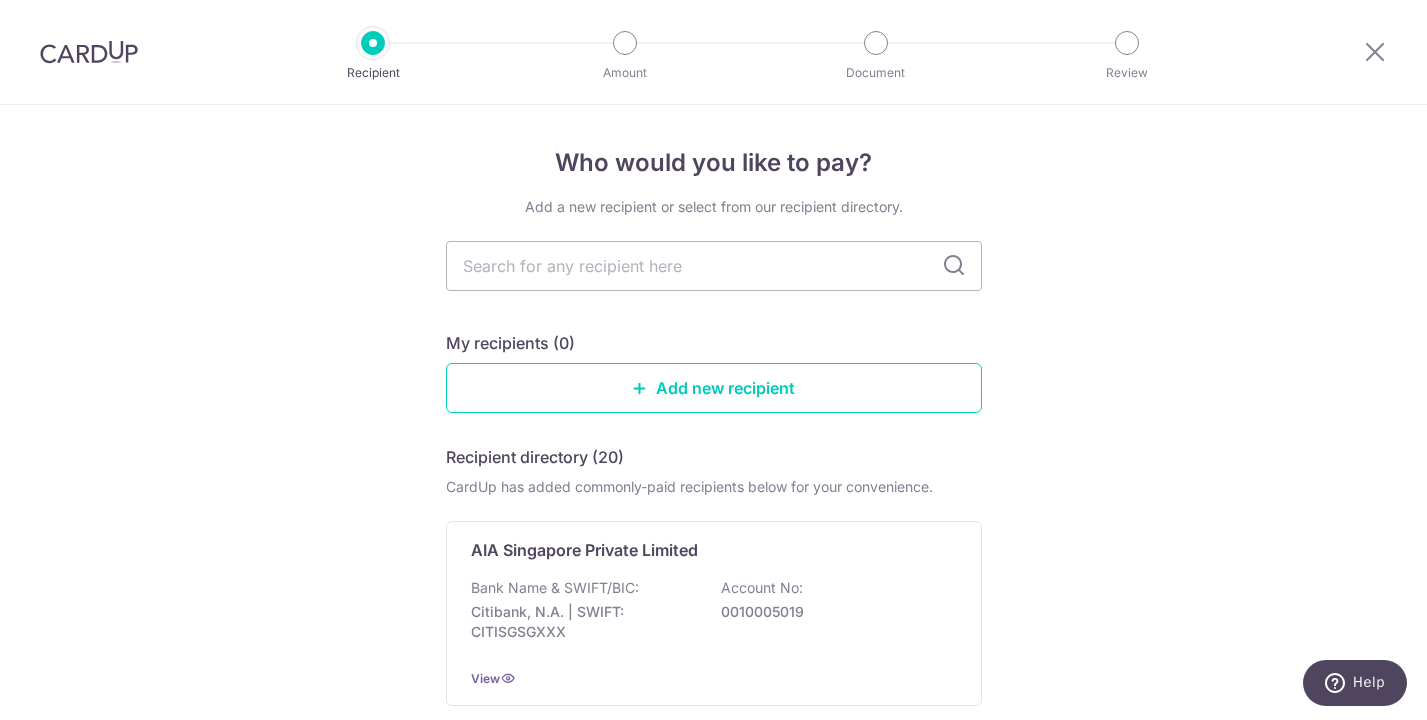 click on "Who would you like to pay?
Add a new recipient or select from our recipient directory.
My recipients (0)
Add new recipient
Recipient directory (20)
CardUp has added commonly-paid recipients below for your convenience.
AIA Singapore Private Limited
Bank Name & SWIFT/BIC:
Citibank, N.A. | SWIFT: CITISGSGXXX
Account No:
0010005019
View
AIG Asia Pacific Insurance Pte Ltd
Bank Name & SWIFT/BIC:
Citibank, N.A. | SWIFT: CITISGSGXXX
Account No:" at bounding box center [713, 1418] 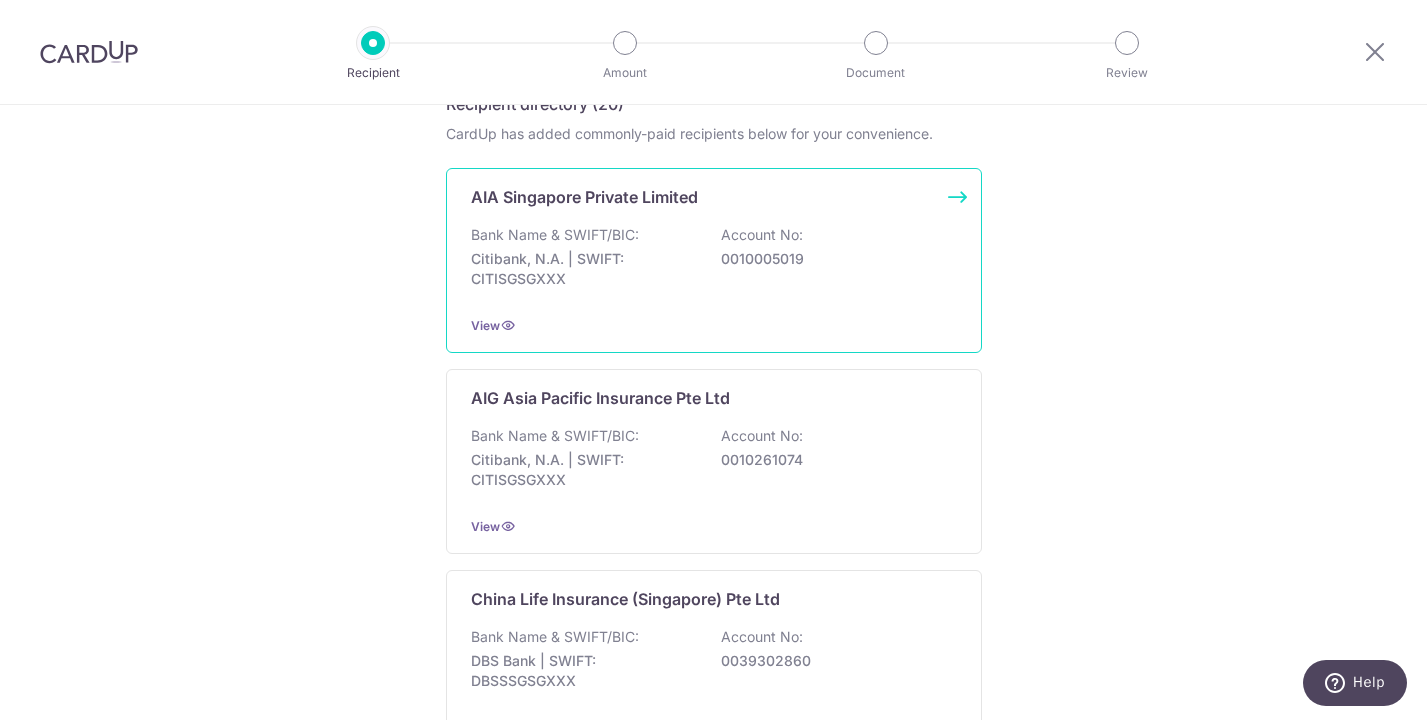 scroll, scrollTop: 400, scrollLeft: 0, axis: vertical 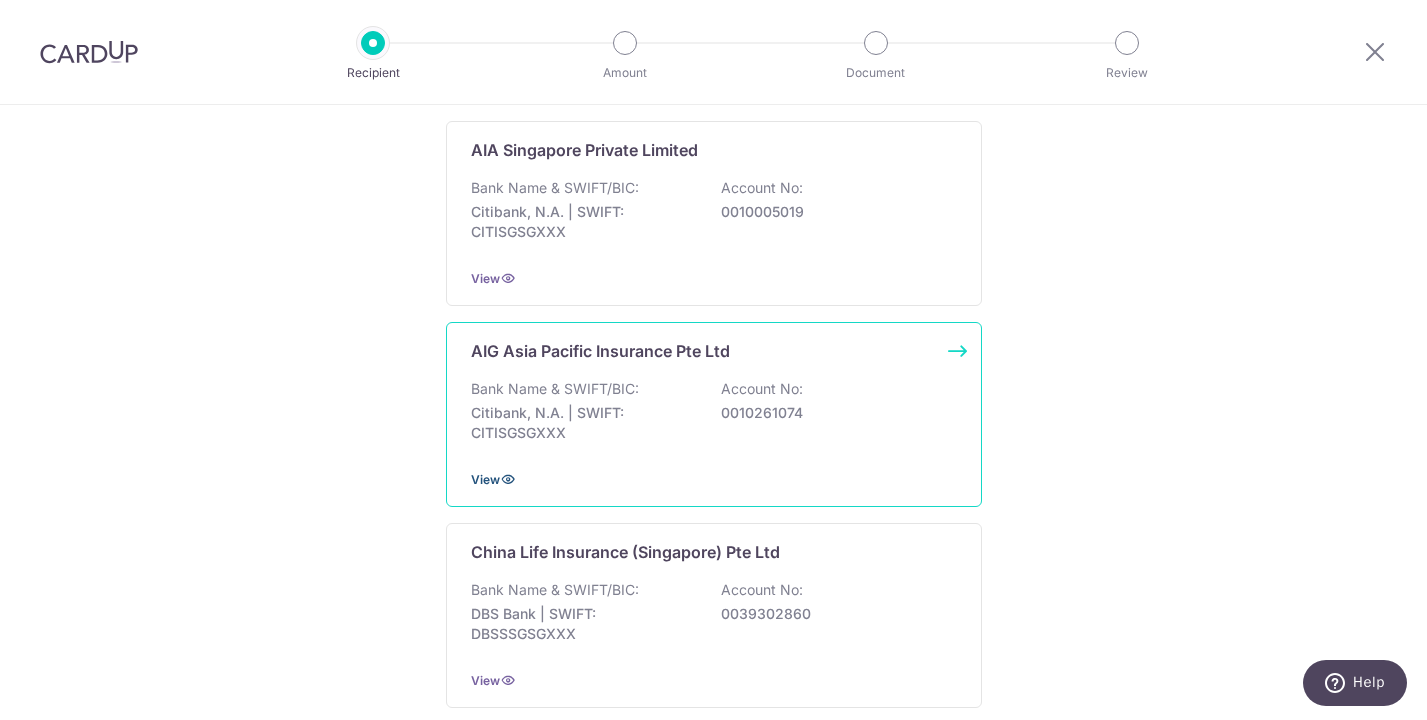click at bounding box center (508, 479) 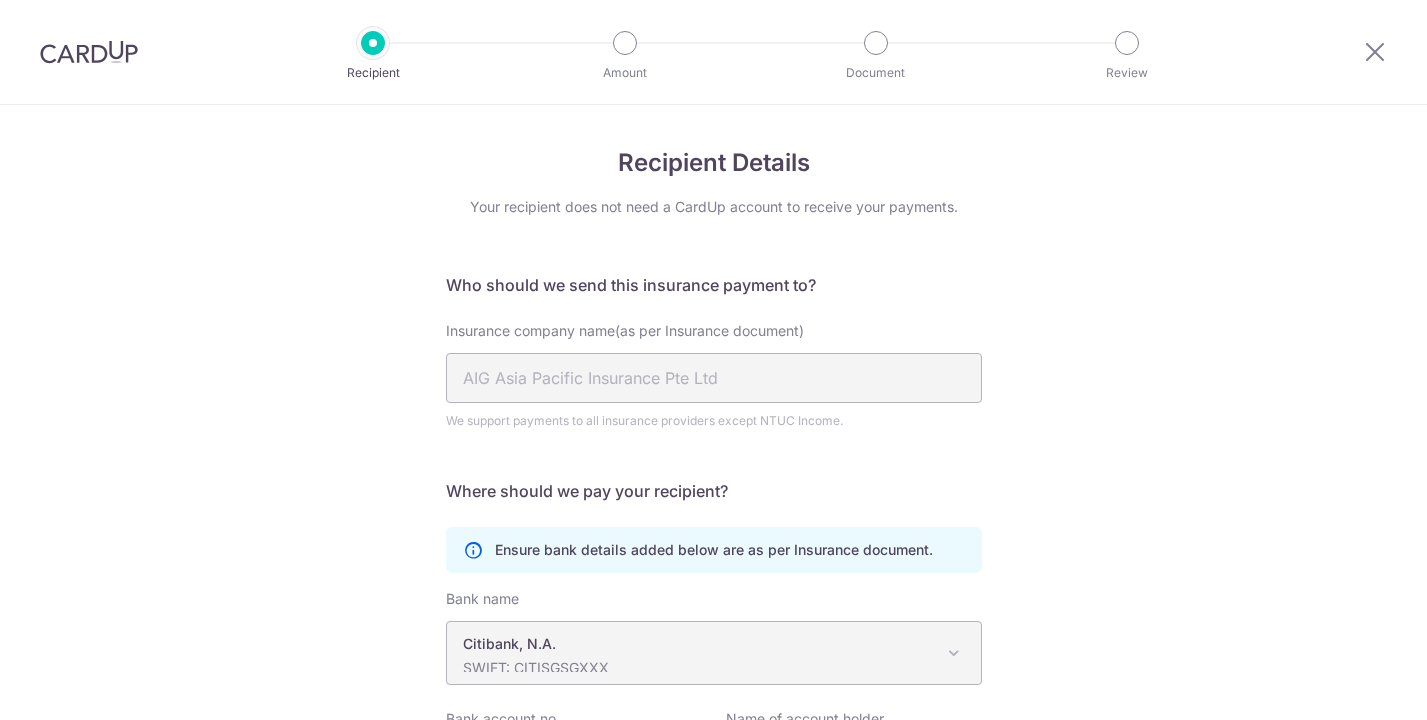 scroll, scrollTop: 0, scrollLeft: 0, axis: both 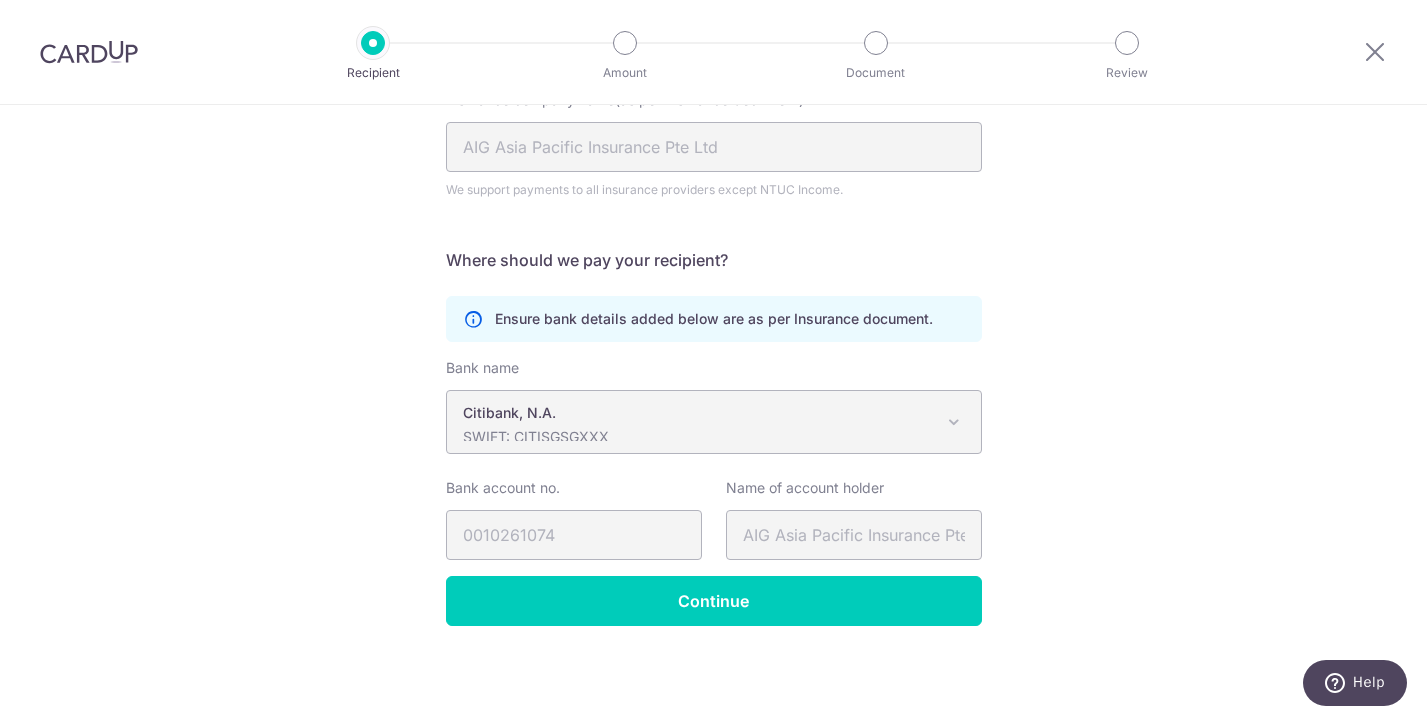 click on "Citibank, N.A." at bounding box center (698, 413) 